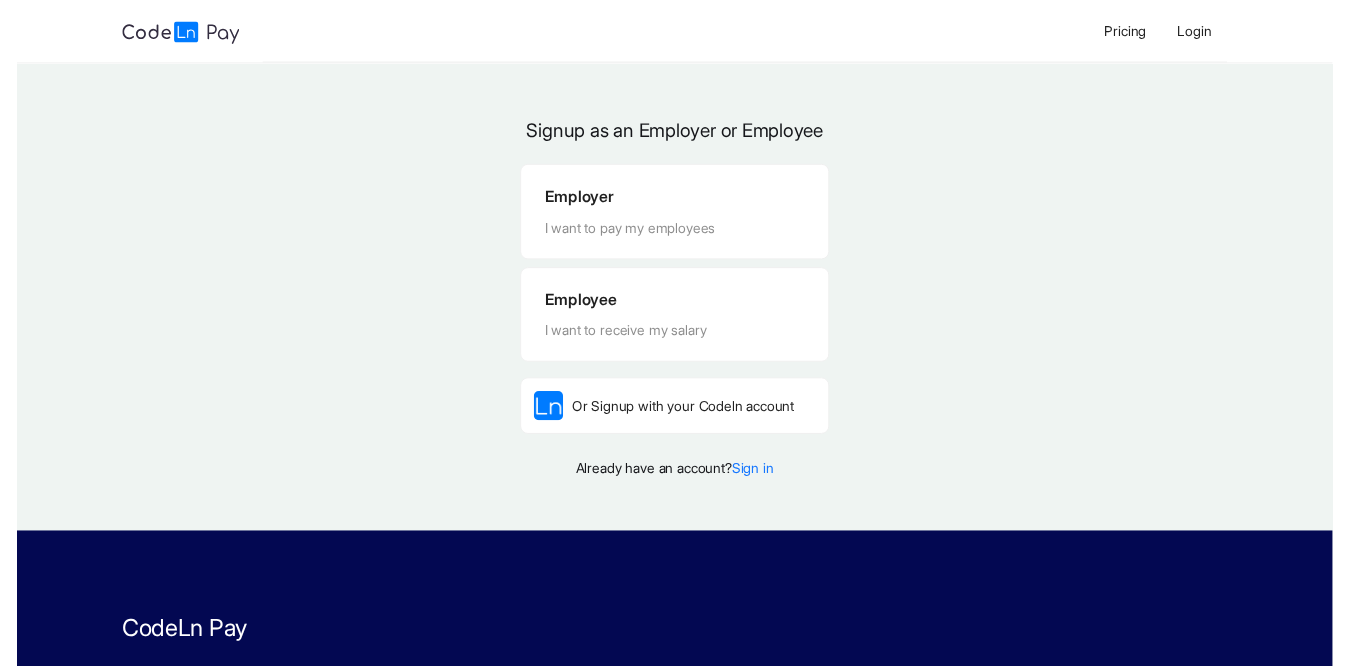 scroll, scrollTop: 0, scrollLeft: 0, axis: both 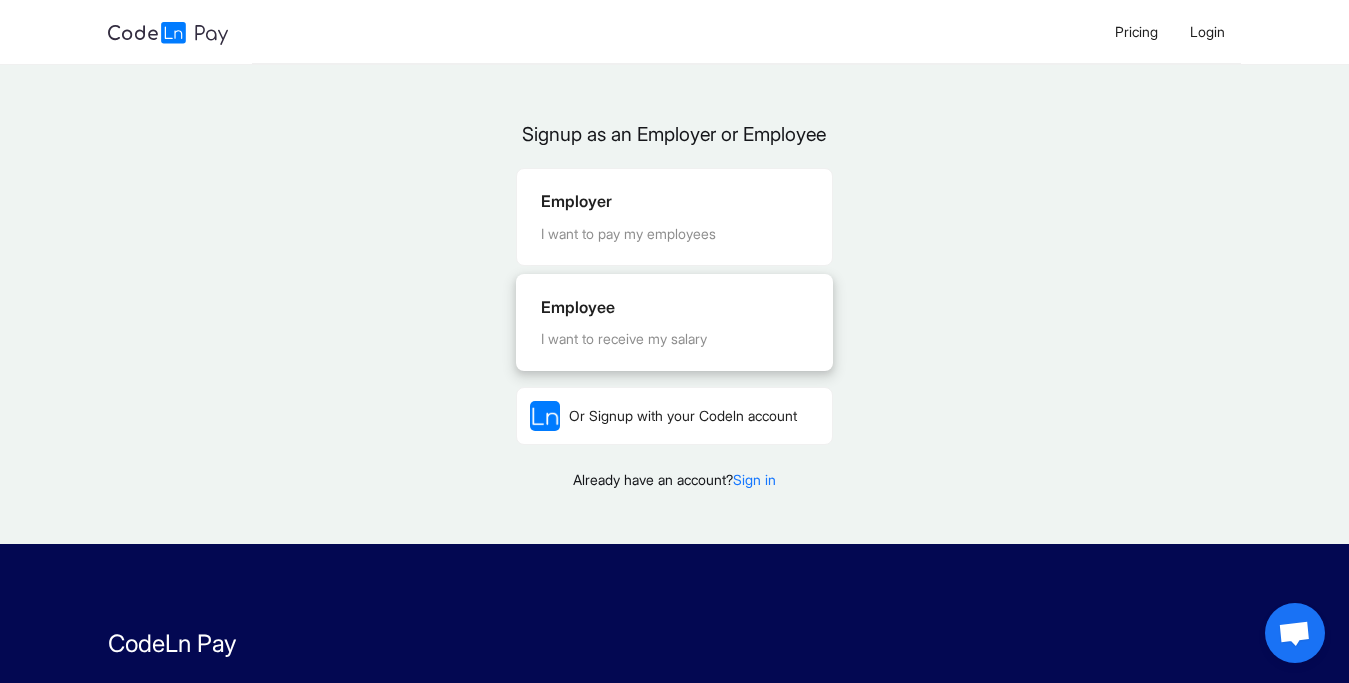 click on "Employee" at bounding box center [674, 307] 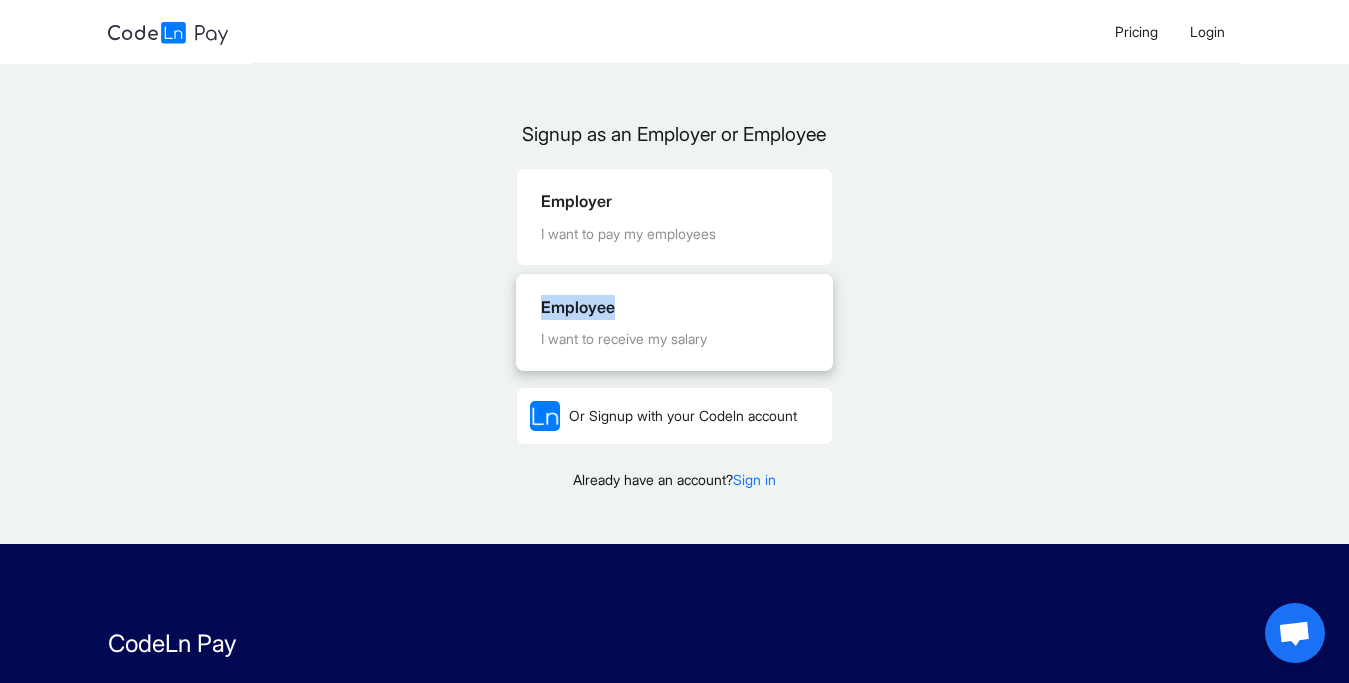 click on "Employee" at bounding box center [674, 307] 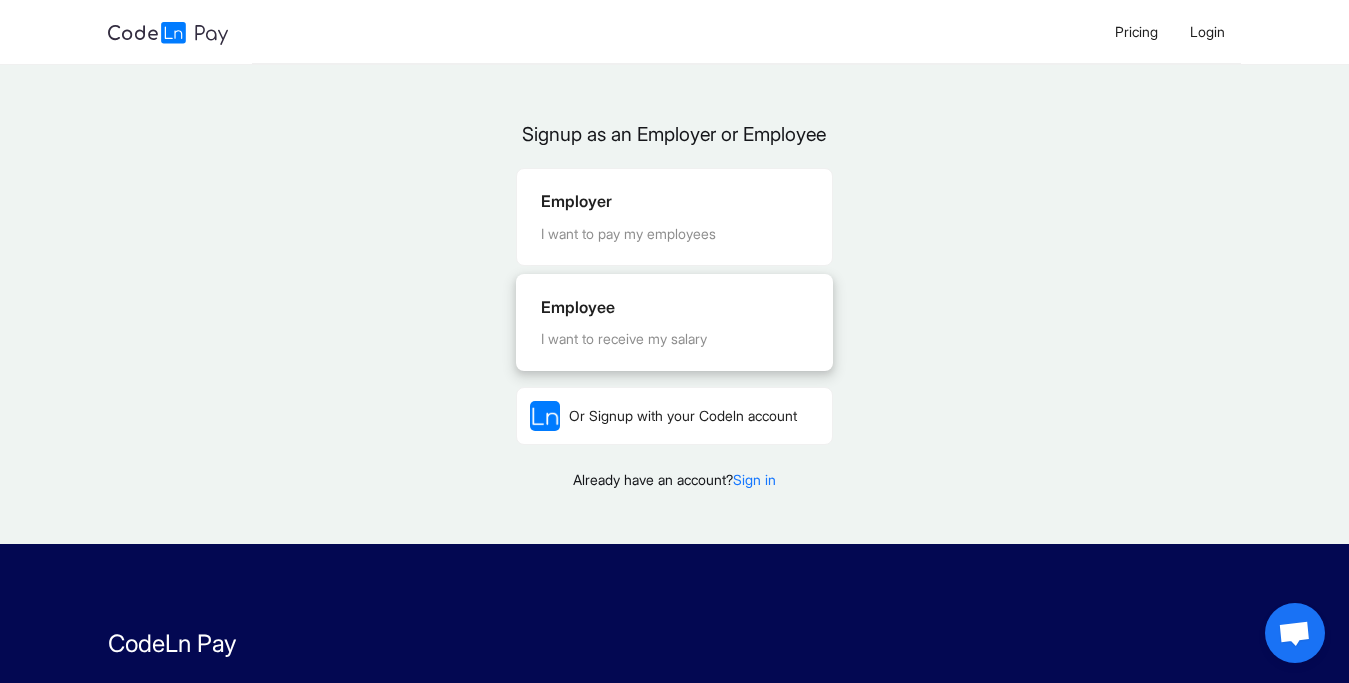 click on "Employee I want to receive my salary" at bounding box center (674, 322) 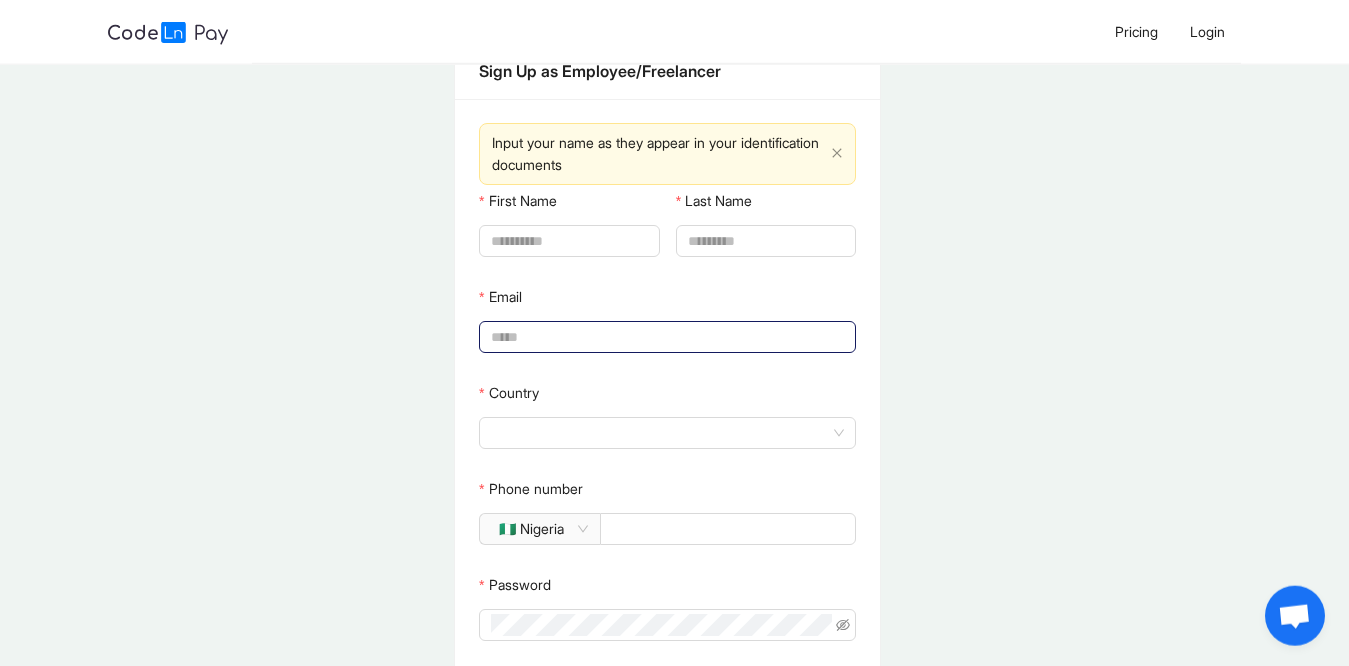 scroll, scrollTop: 43, scrollLeft: 0, axis: vertical 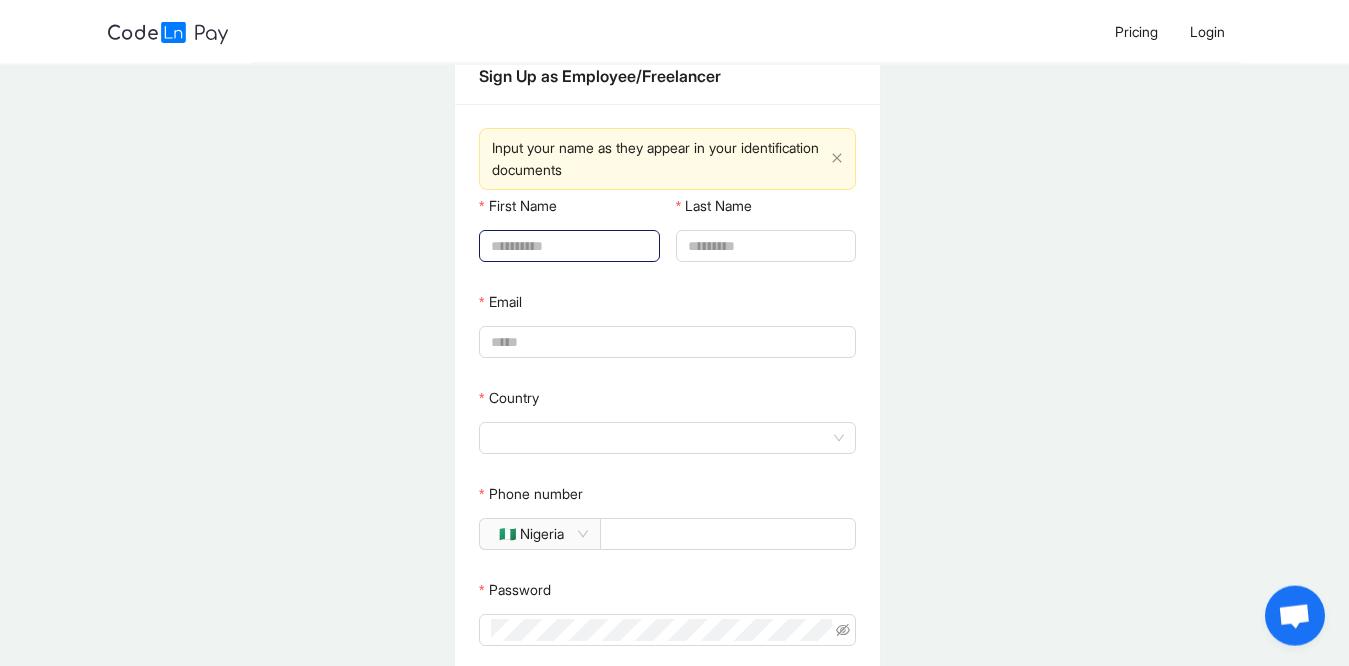 click on "First Name" at bounding box center [567, 246] 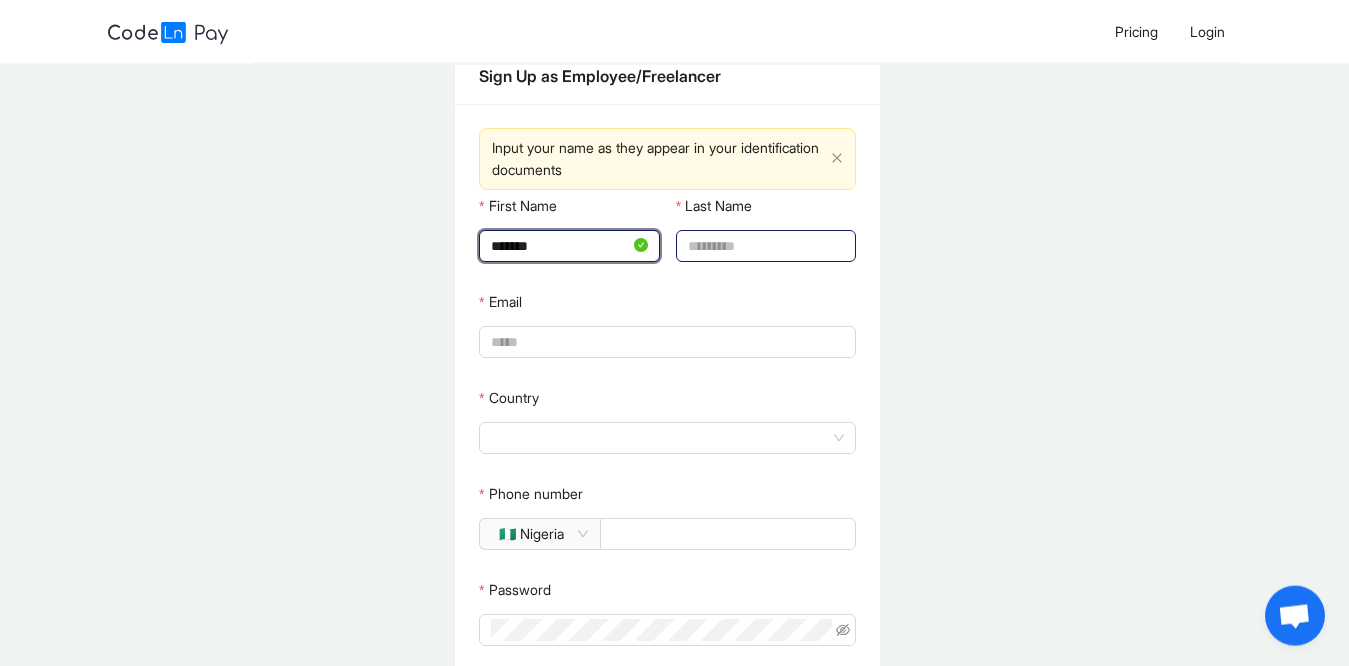 type on "*******" 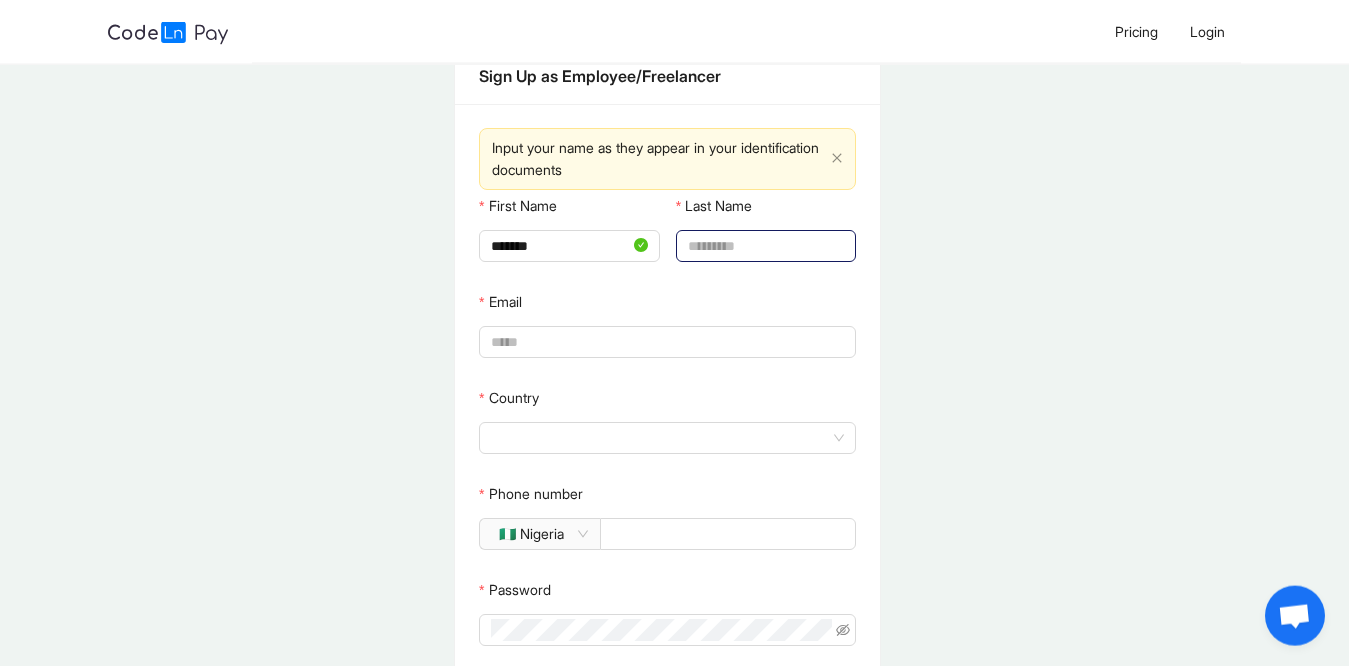 click 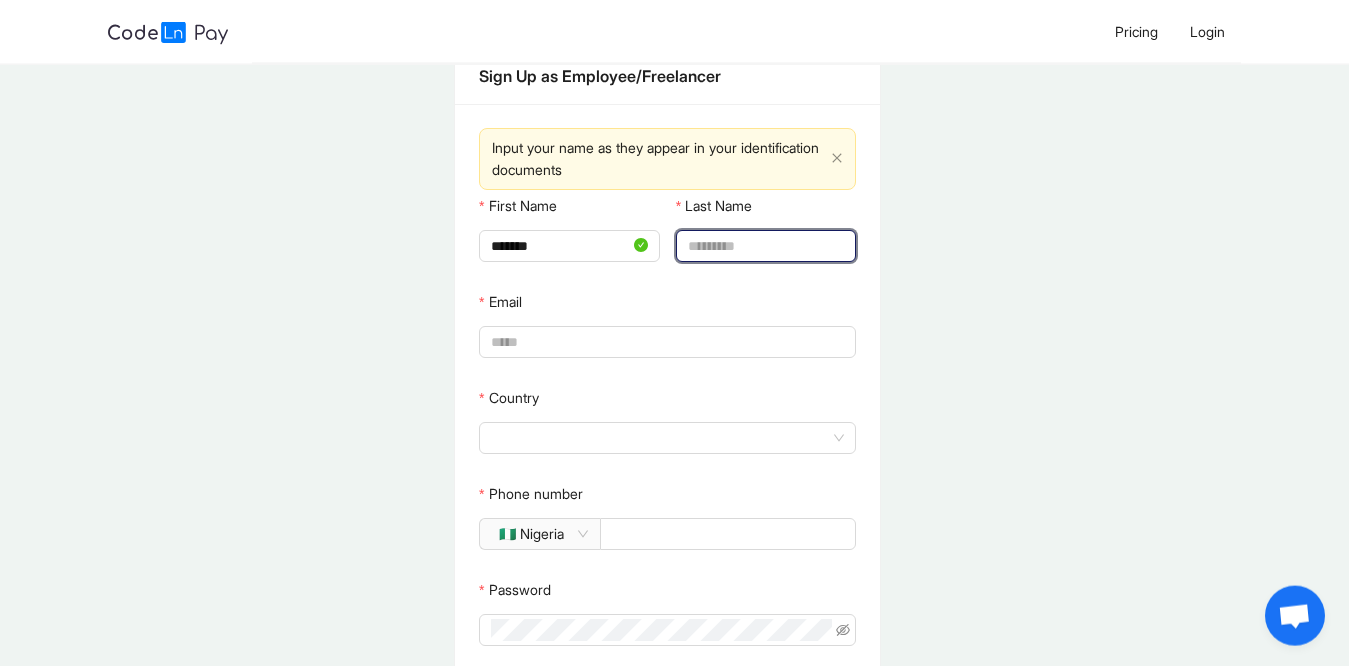 click on "Last Name" at bounding box center (764, 246) 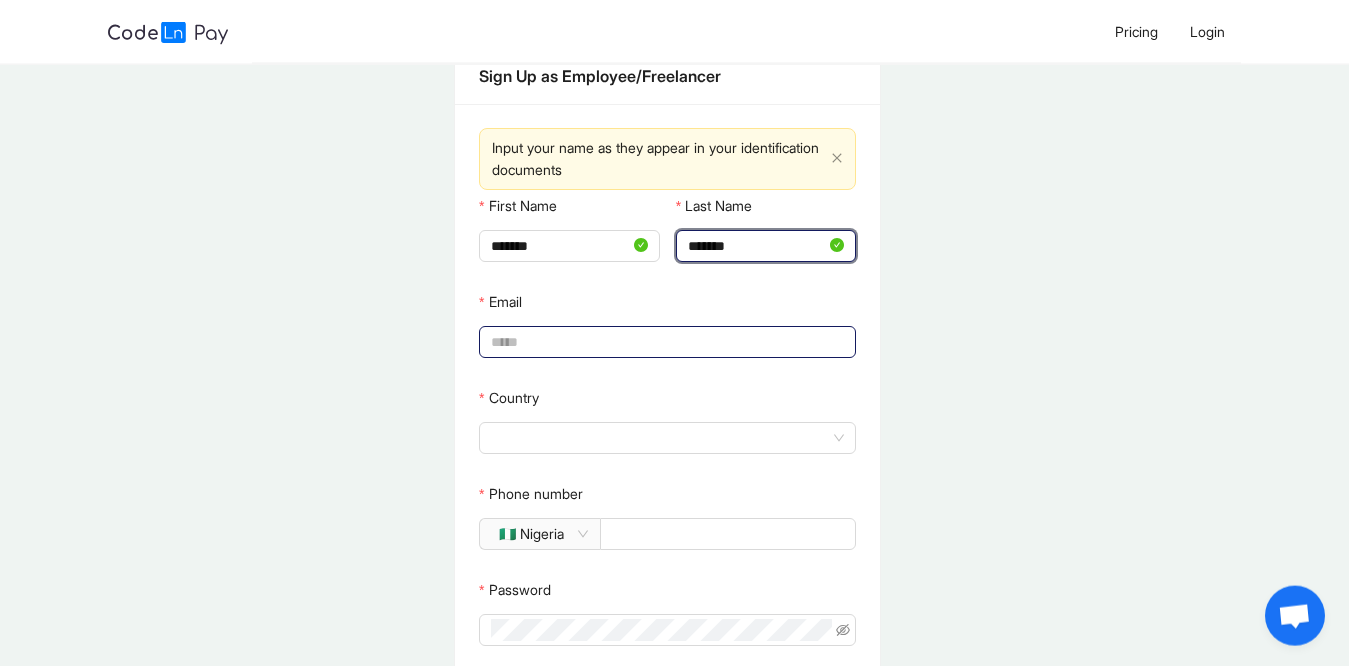 type on "*******" 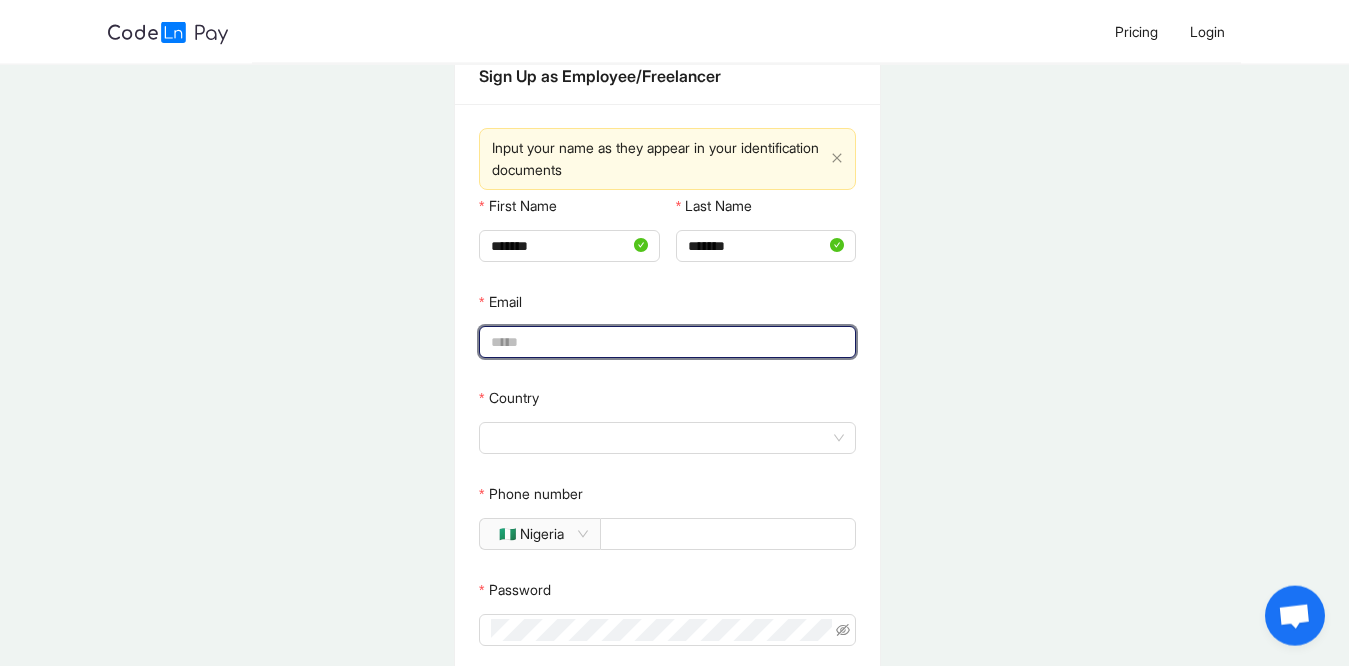 click on "Email" at bounding box center [665, 342] 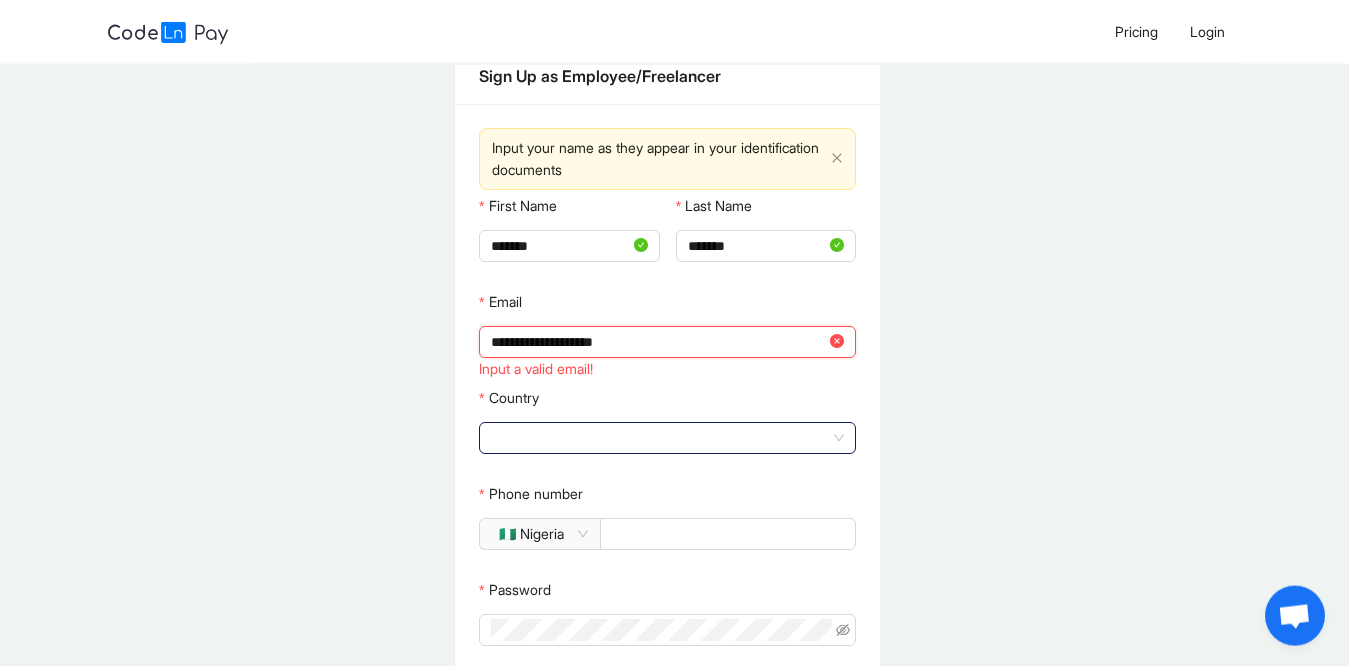 click 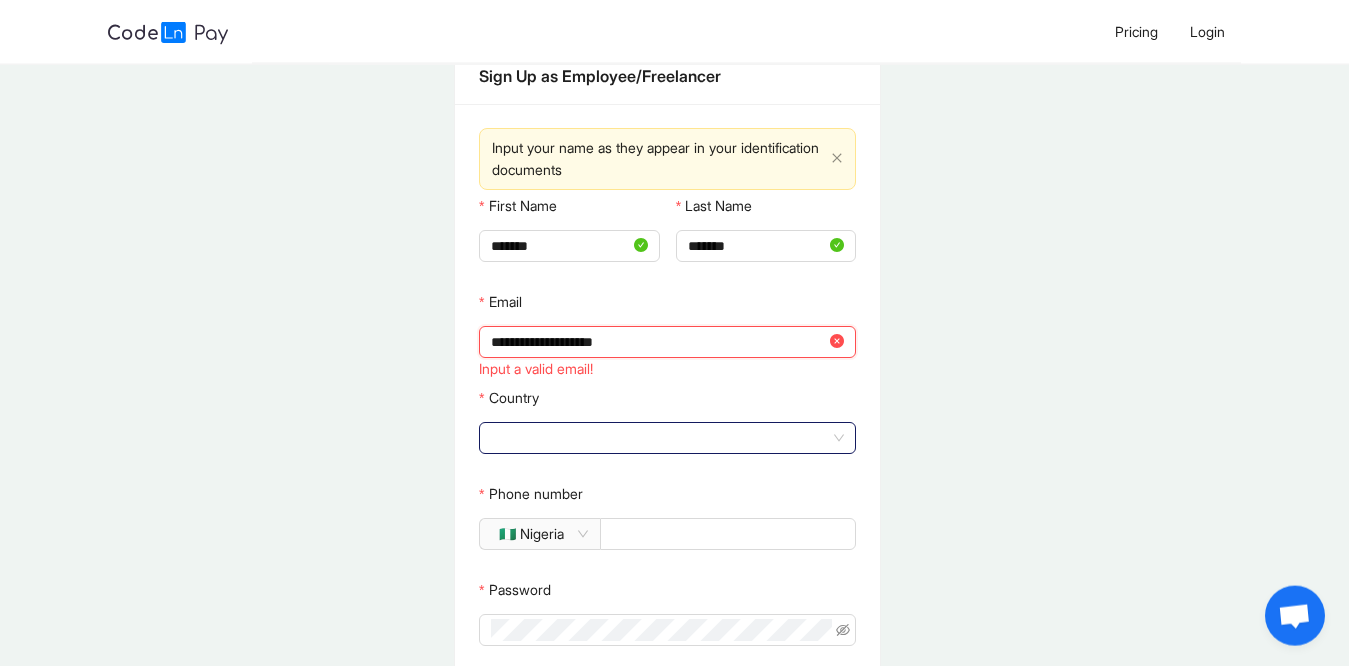 type on "**********" 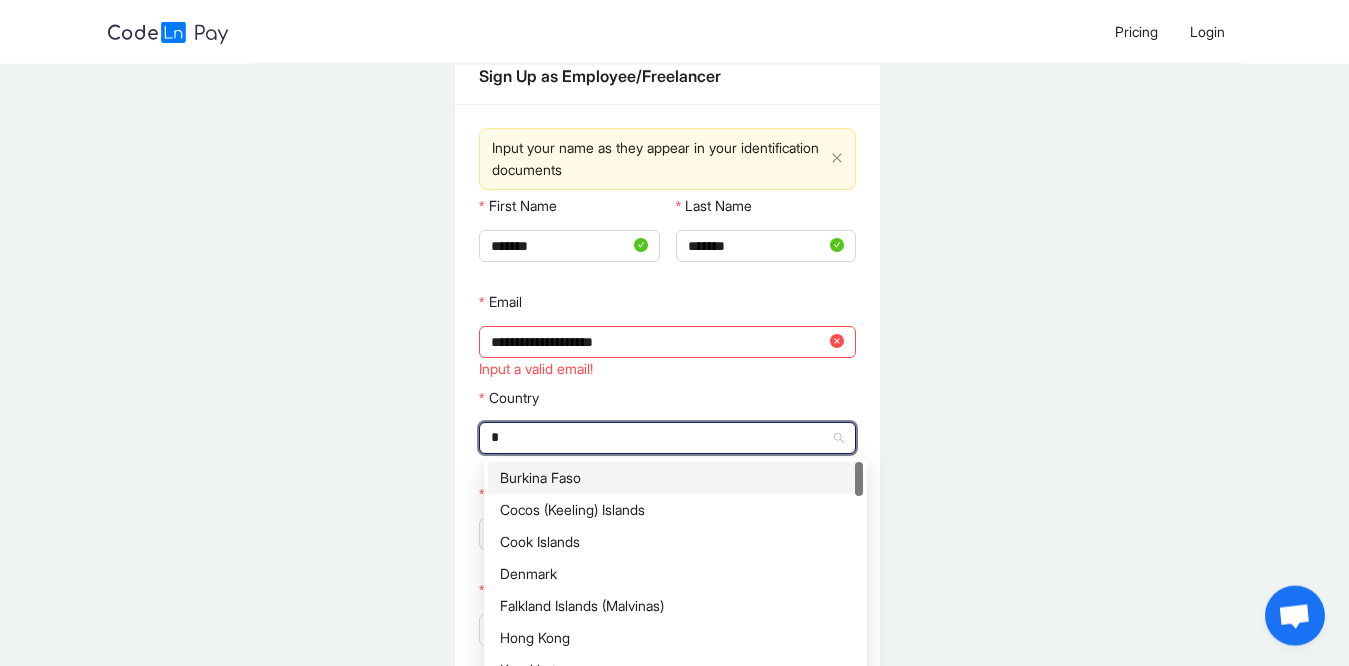type on "**" 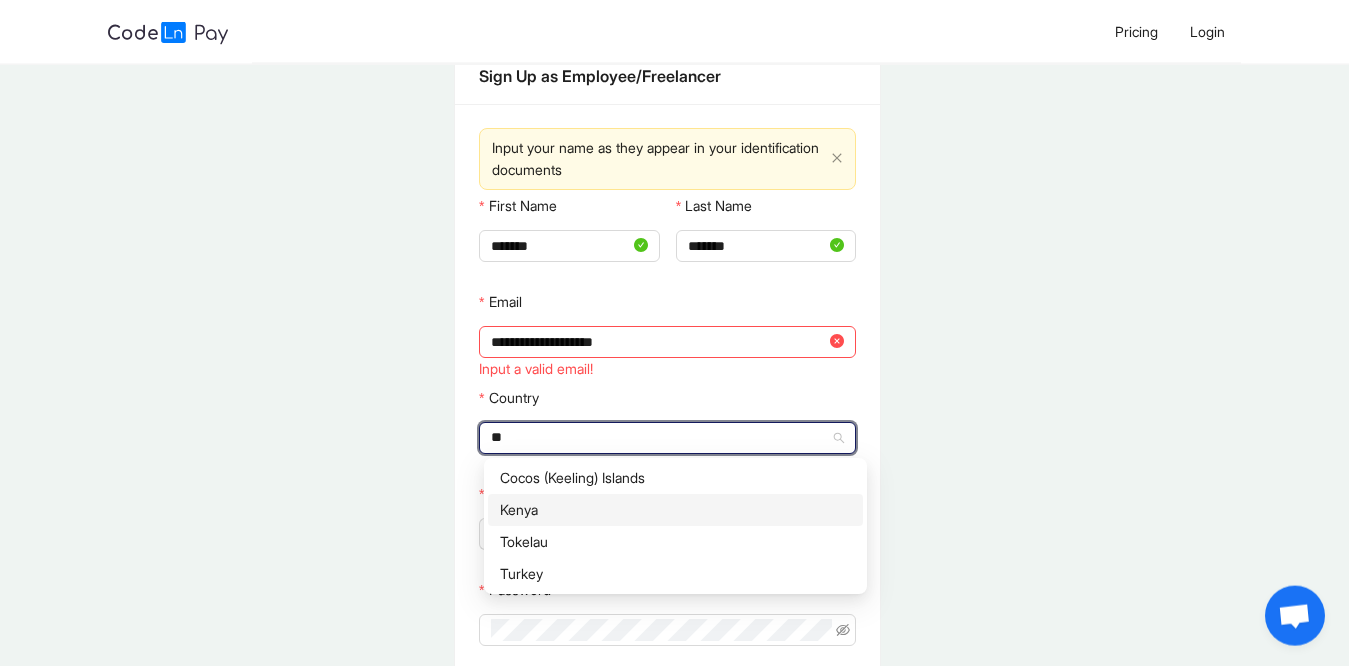click on "Kenya" at bounding box center (675, 510) 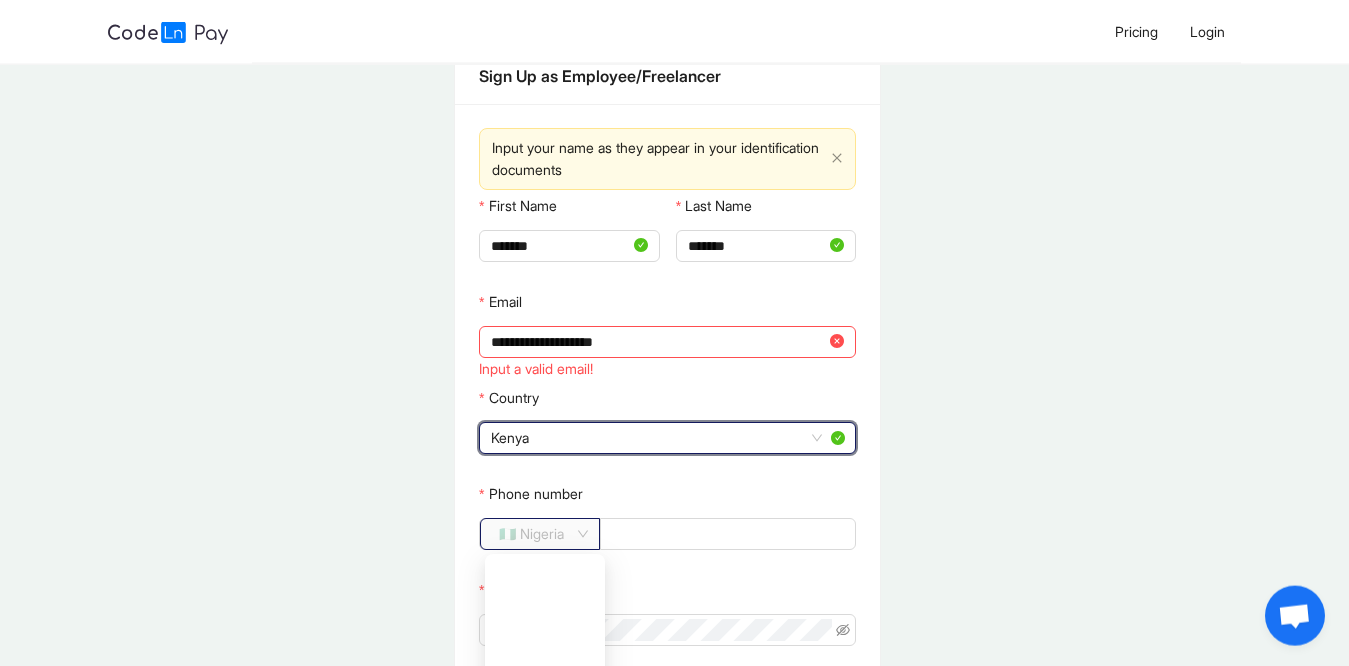 click on "🇳🇬 Nigeria" 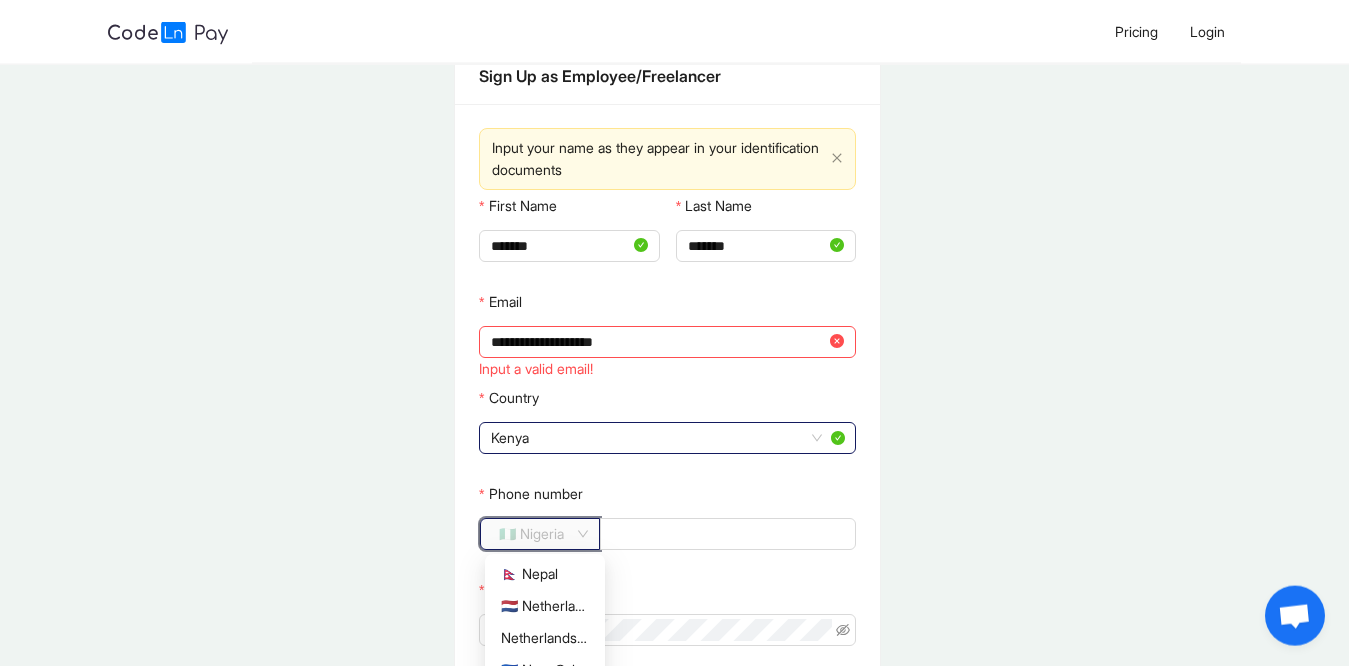 scroll, scrollTop: 3528, scrollLeft: 0, axis: vertical 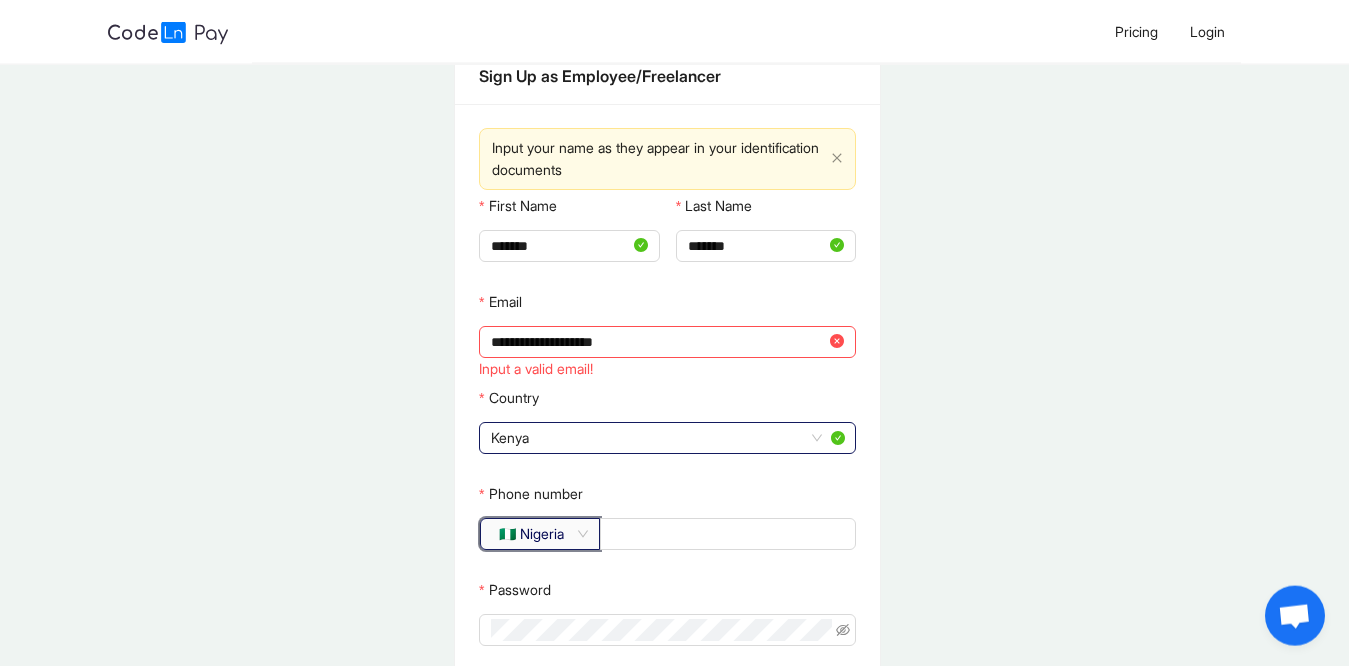click on "🇳🇬 Nigeria" 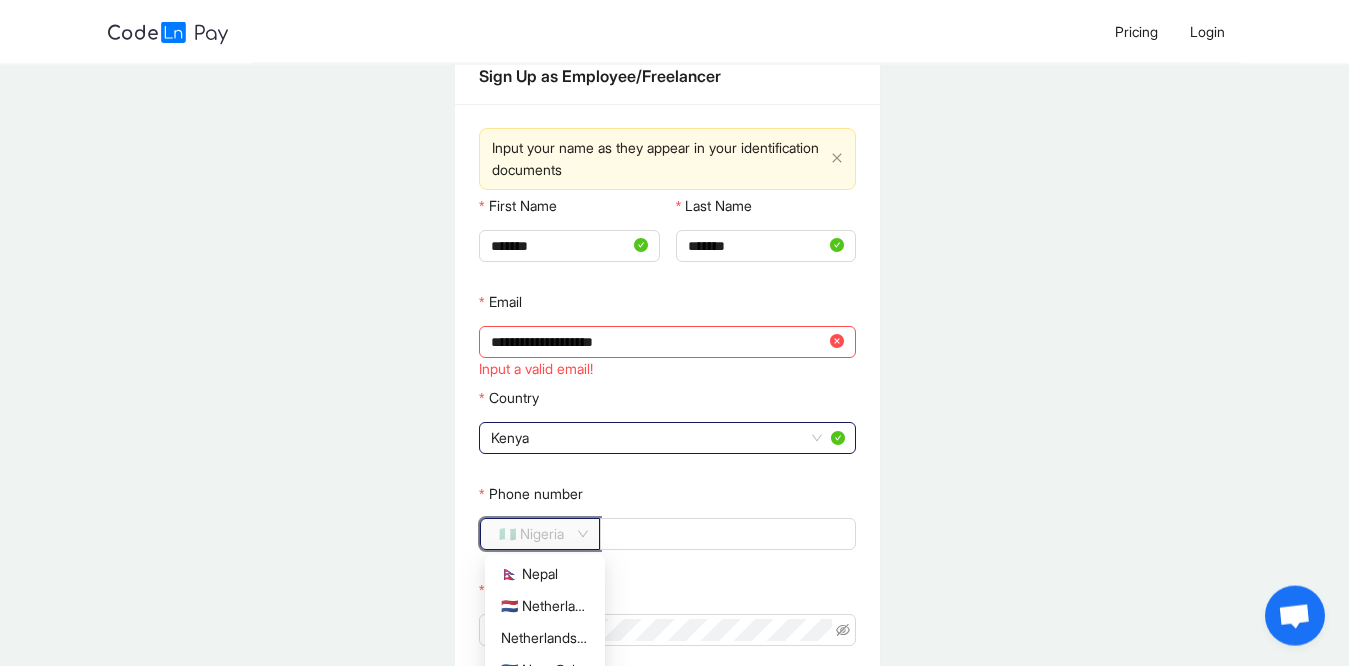 click on "🇳🇬 Nigeria" 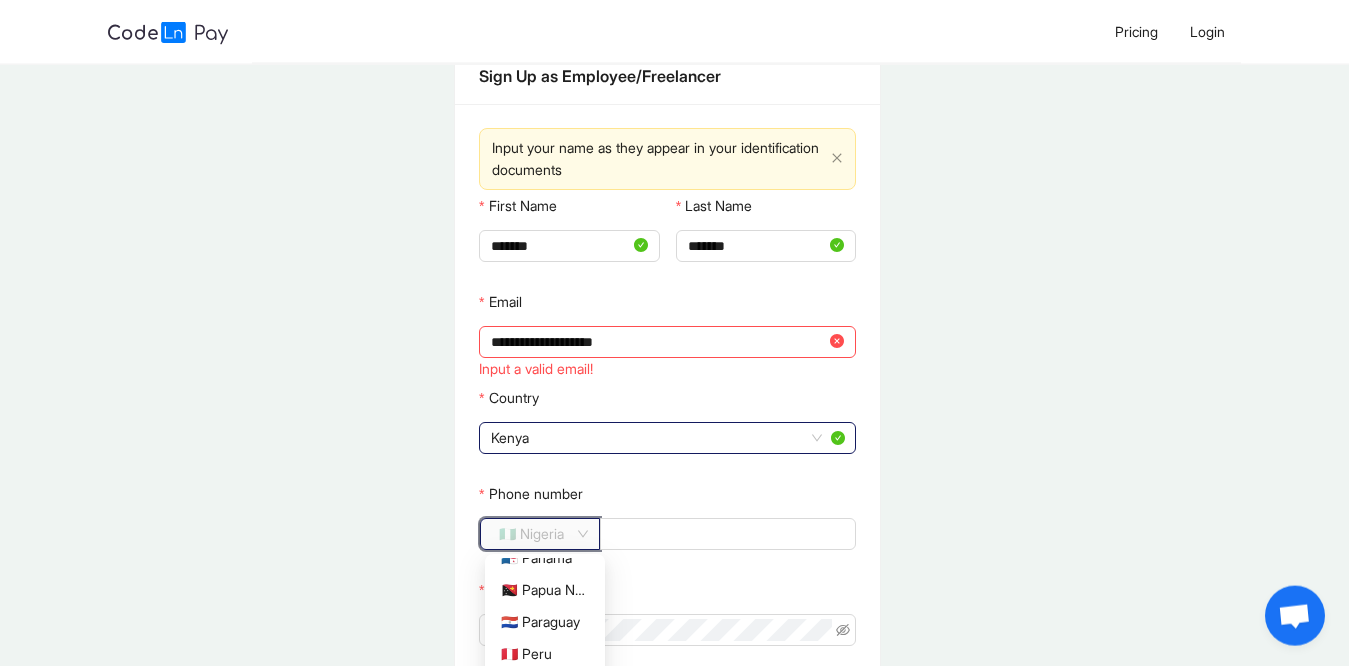 scroll, scrollTop: 4028, scrollLeft: 0, axis: vertical 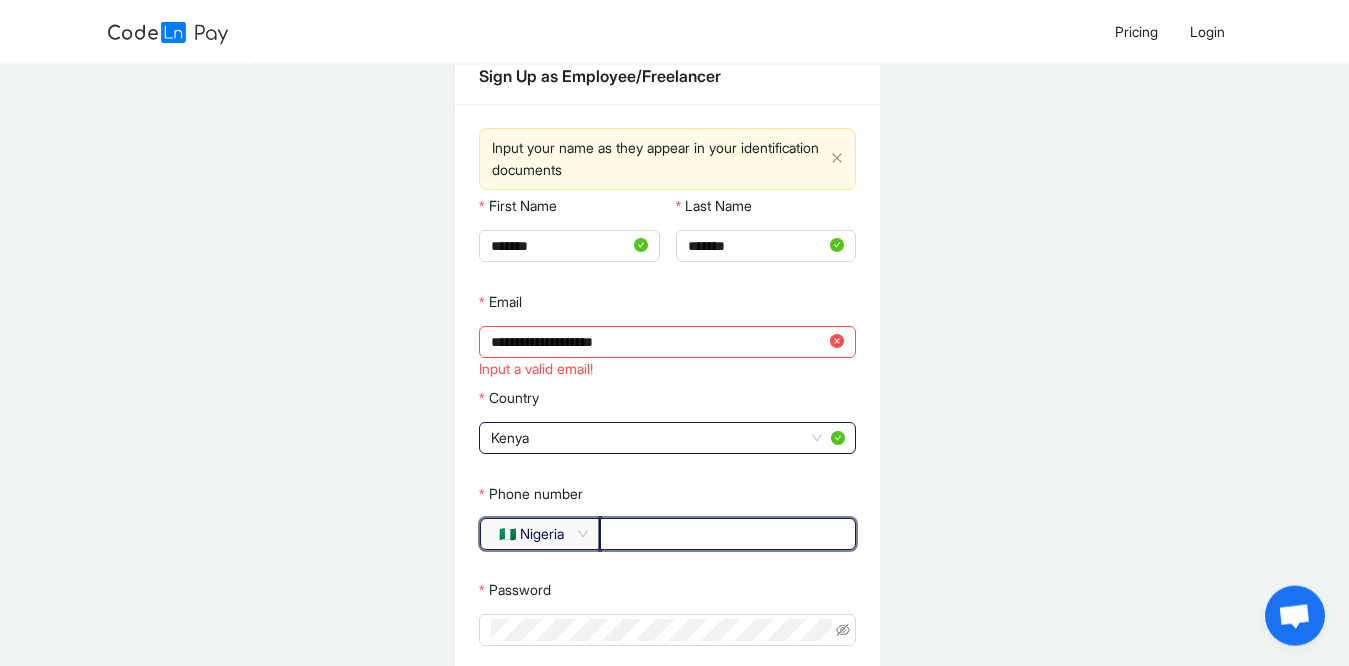 click on "Phone number" at bounding box center (726, 534) 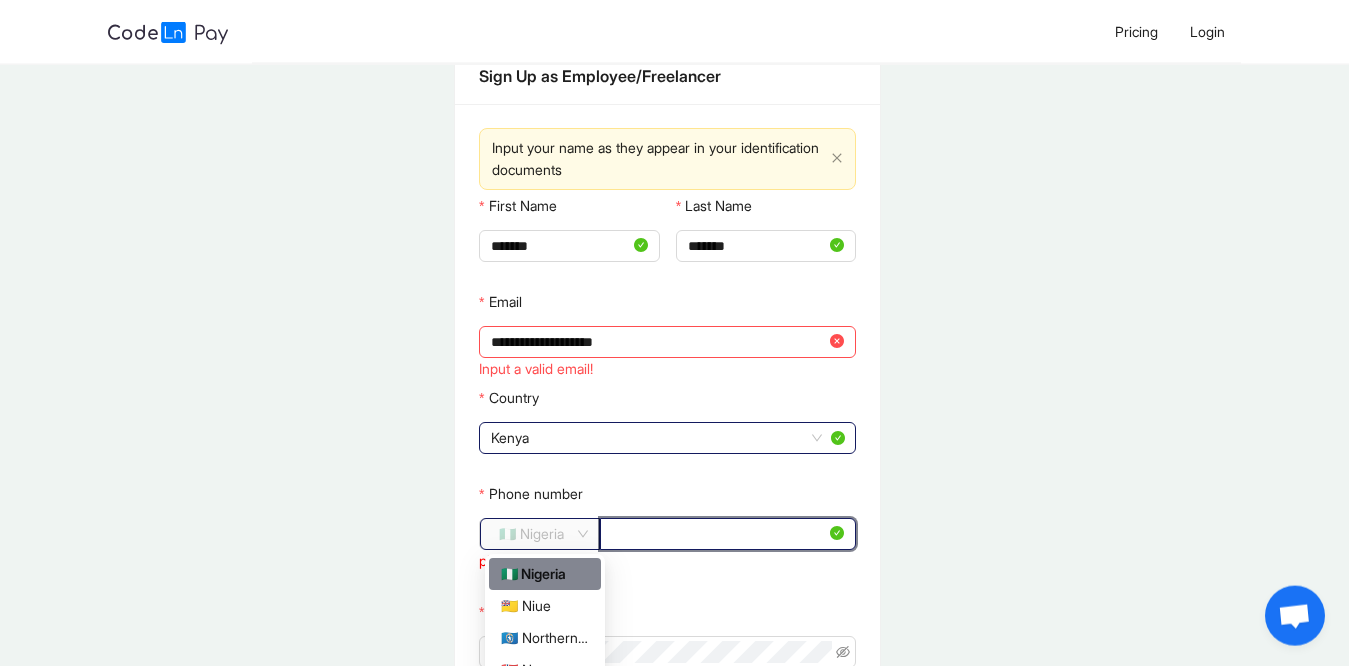 click on "🇳🇬 Nigeria" 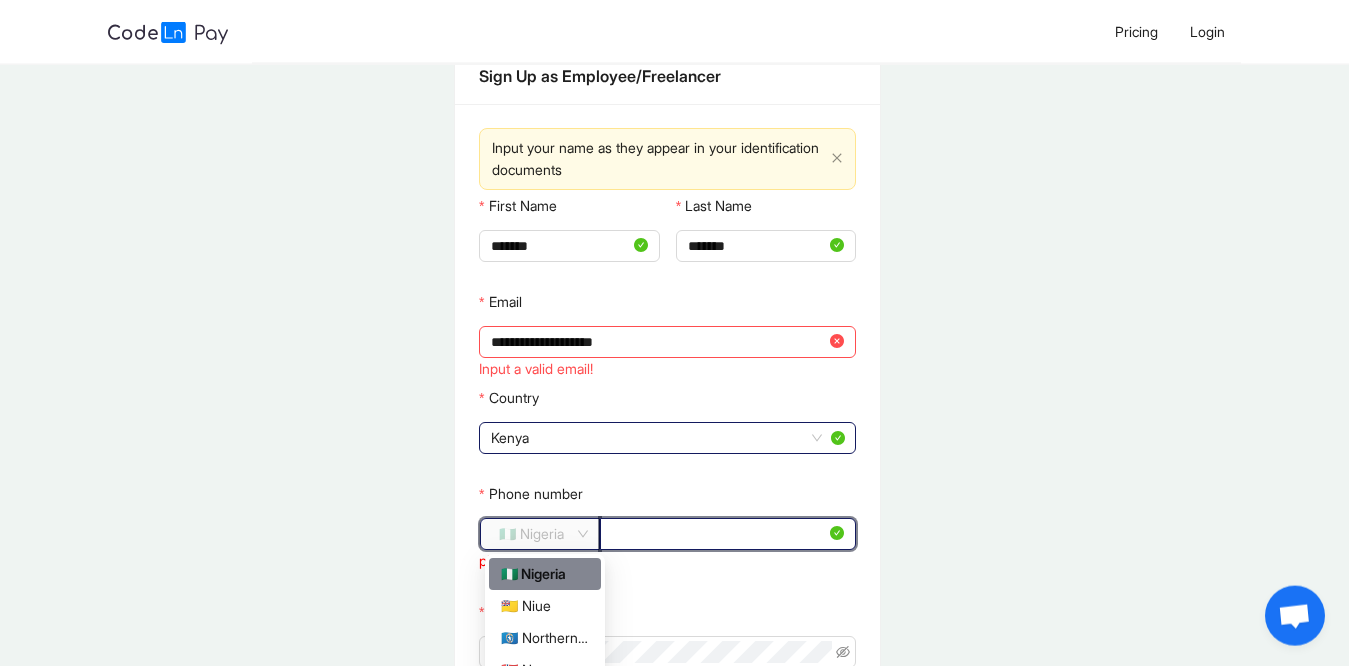 scroll, scrollTop: 3752, scrollLeft: 0, axis: vertical 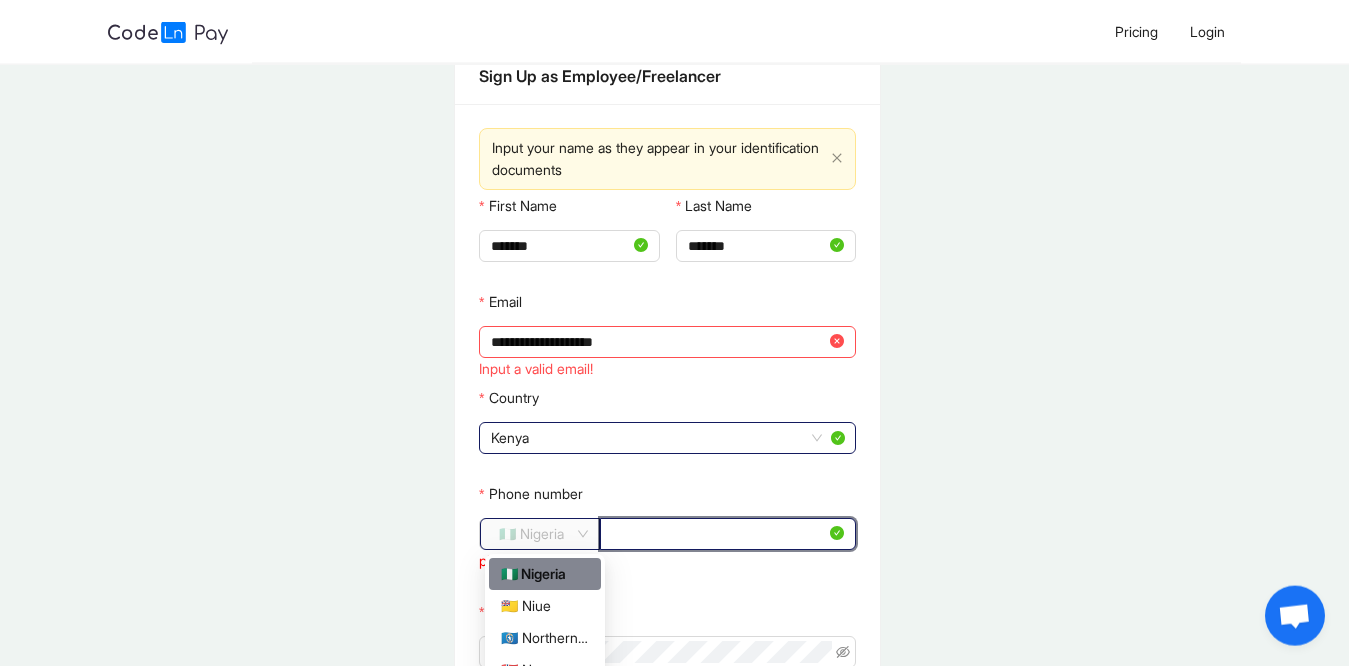 click on "🇳🇬 Nigeria" 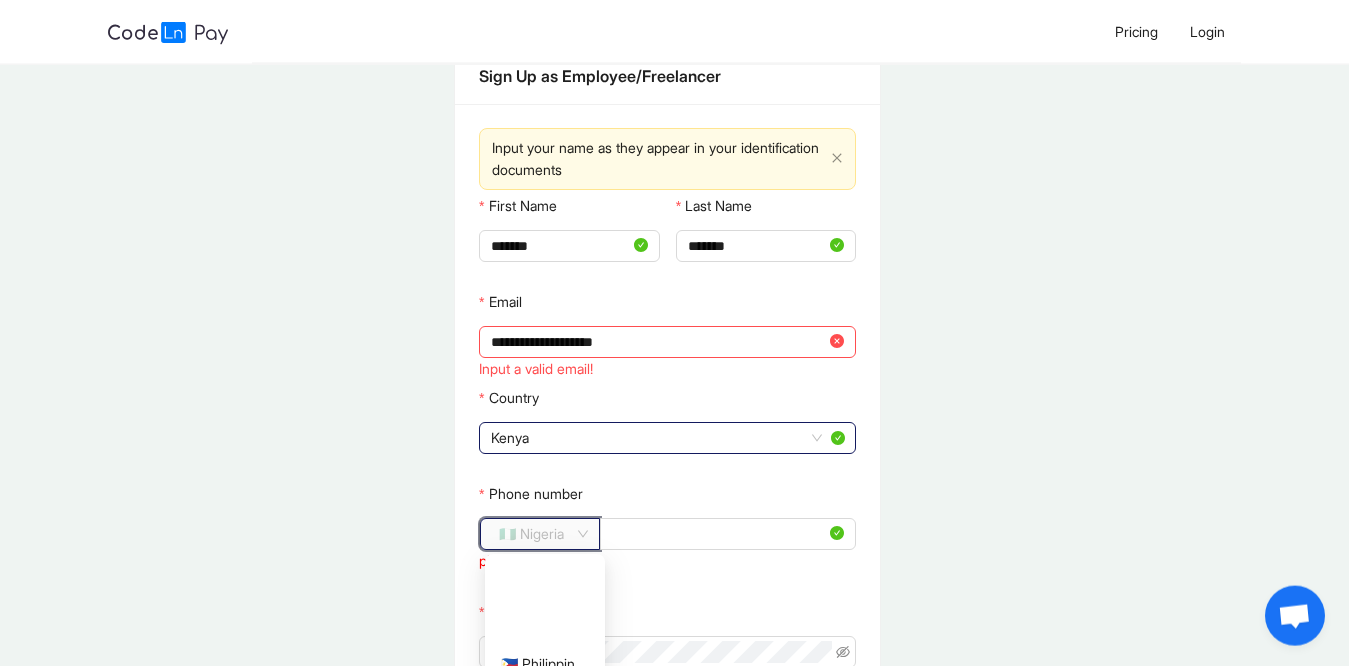 scroll, scrollTop: 4225, scrollLeft: 0, axis: vertical 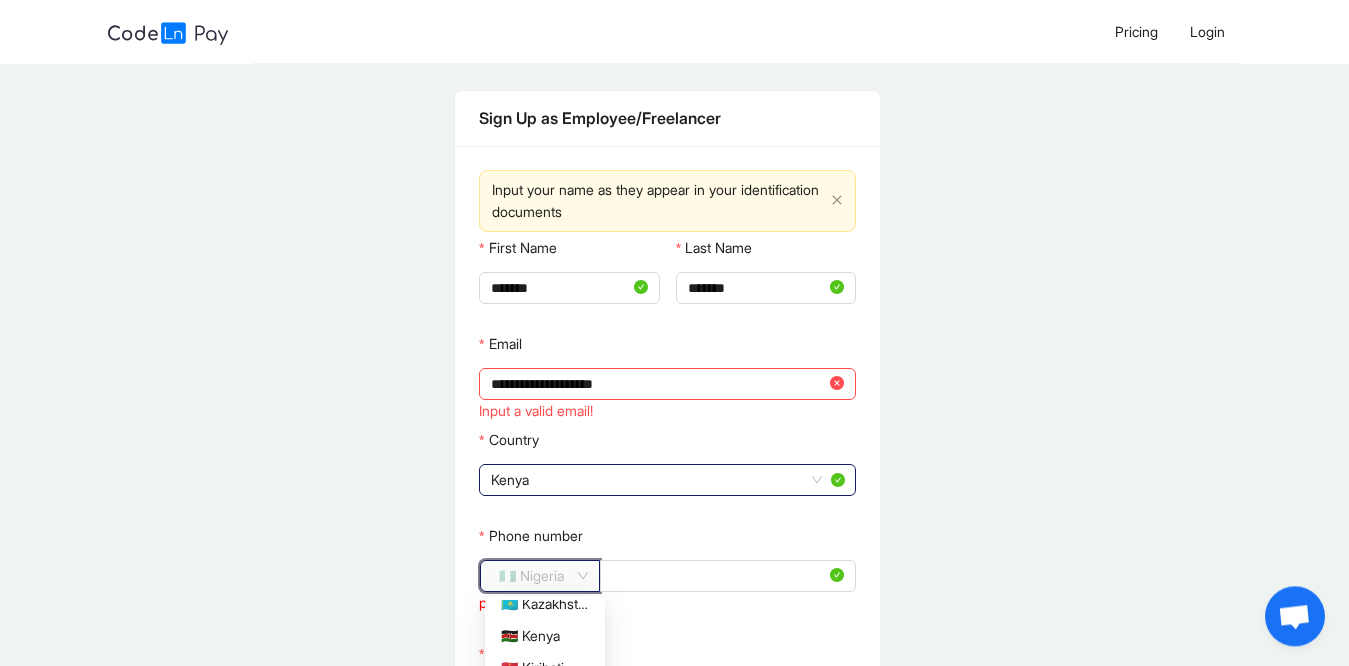 click on "🇰🇪 Kenya" at bounding box center (545, 636) 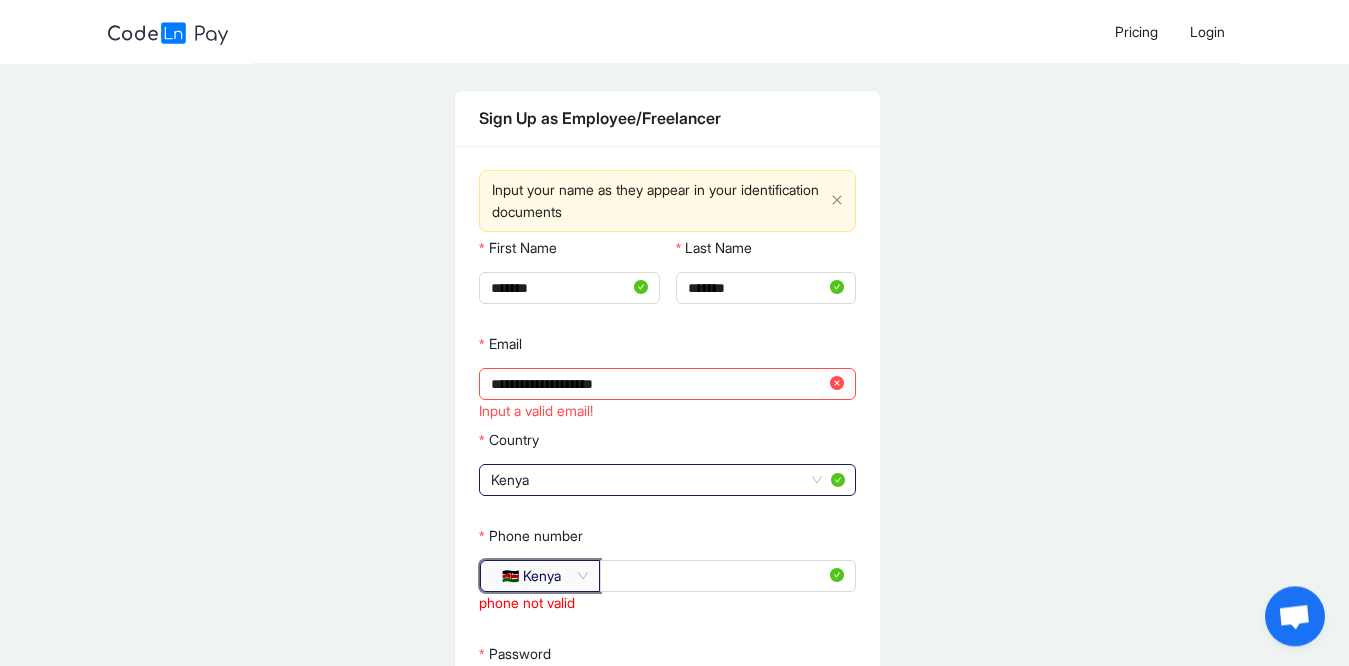 scroll, scrollTop: 2532, scrollLeft: 0, axis: vertical 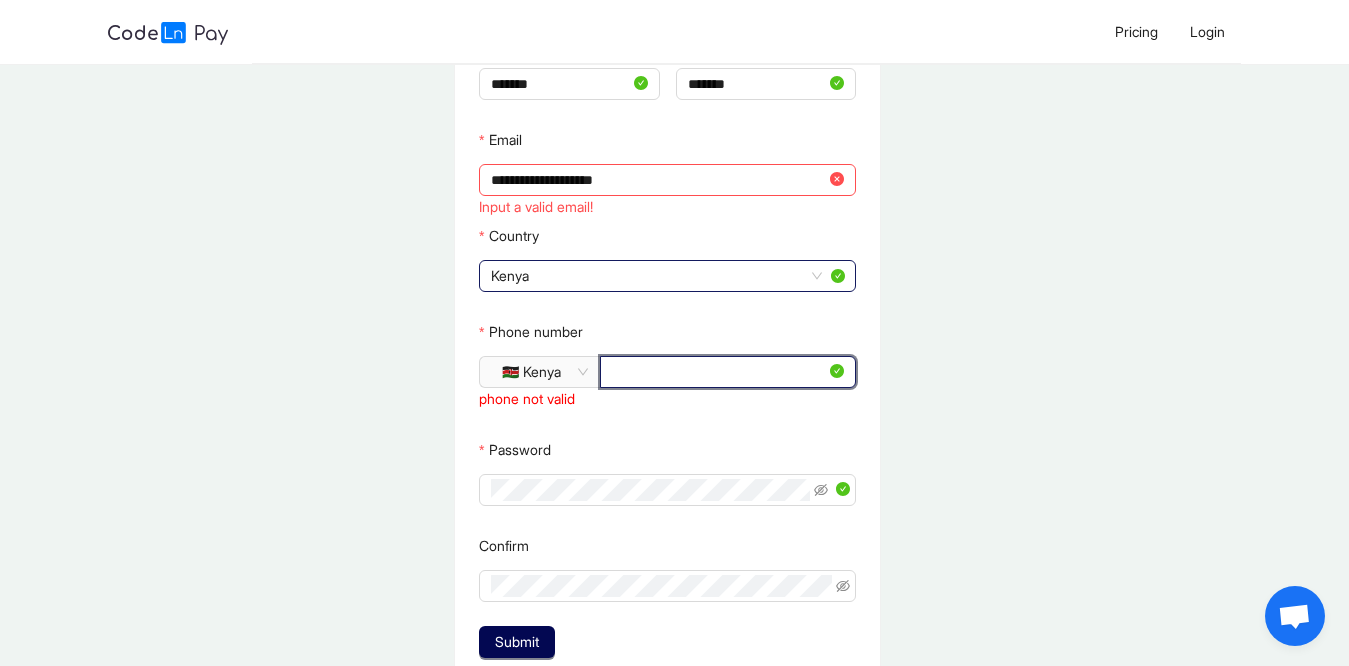 click on "**********" at bounding box center [719, 372] 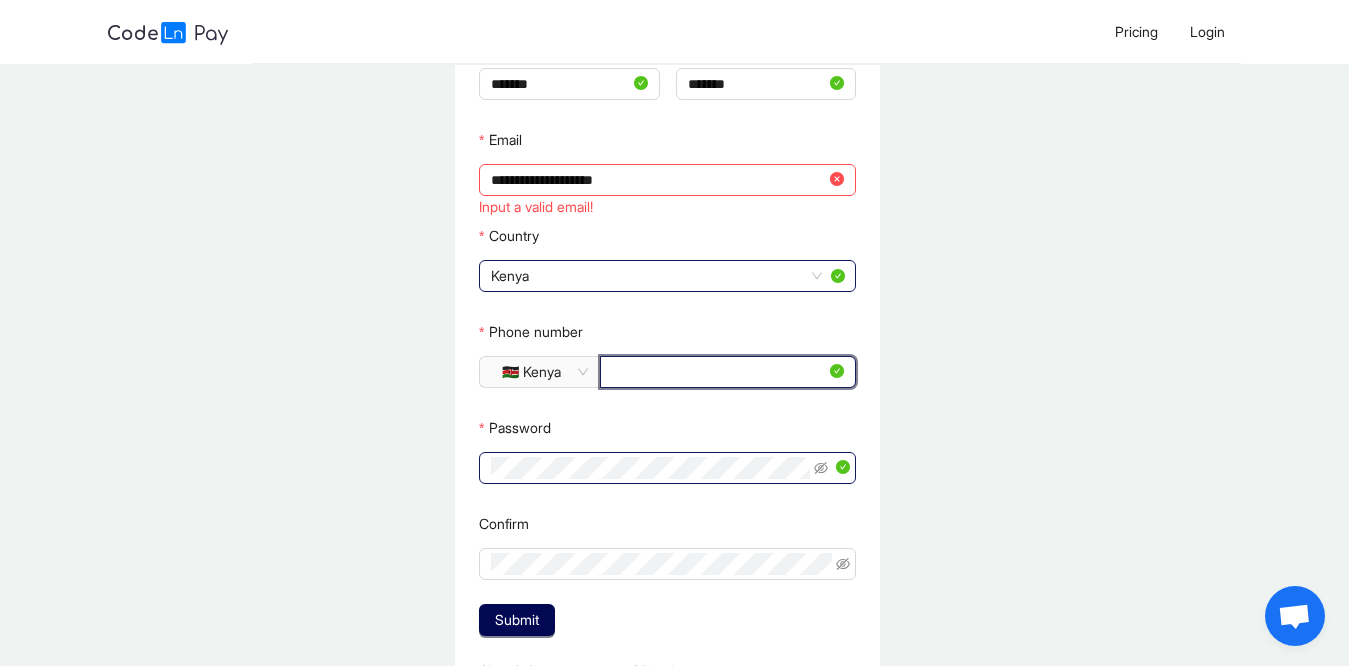 type on "**********" 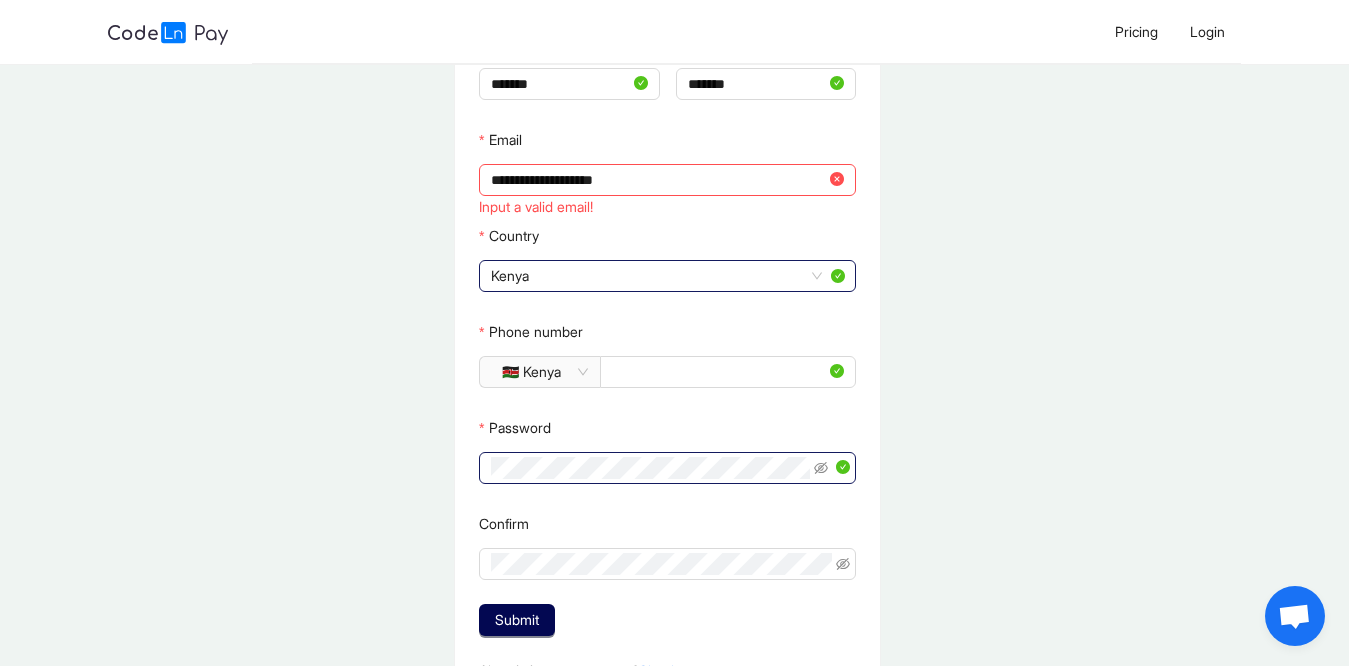 click 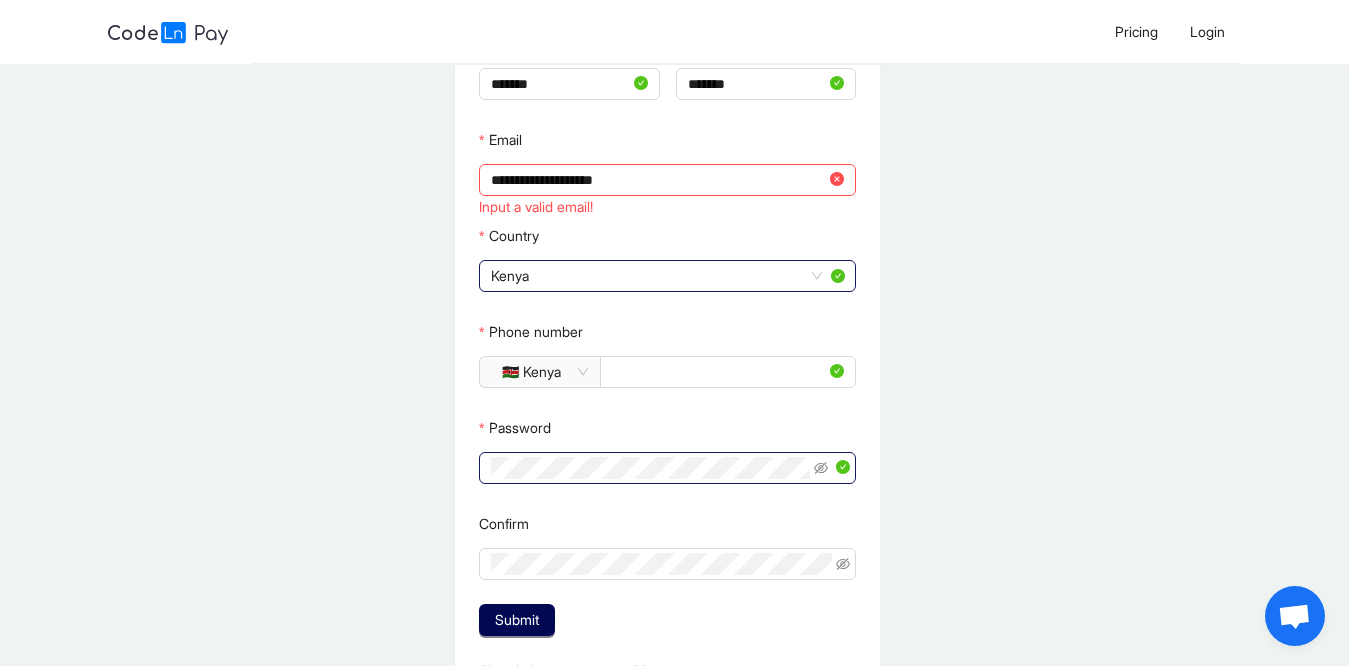 click 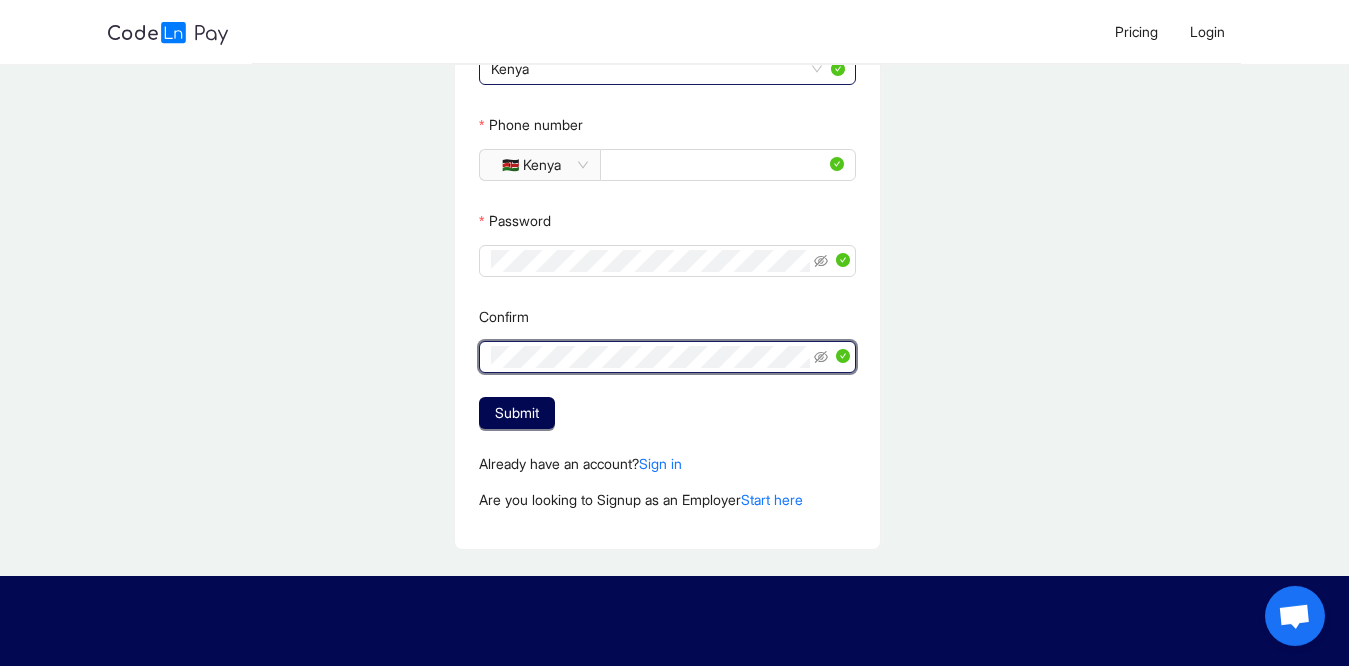 scroll, scrollTop: 432, scrollLeft: 0, axis: vertical 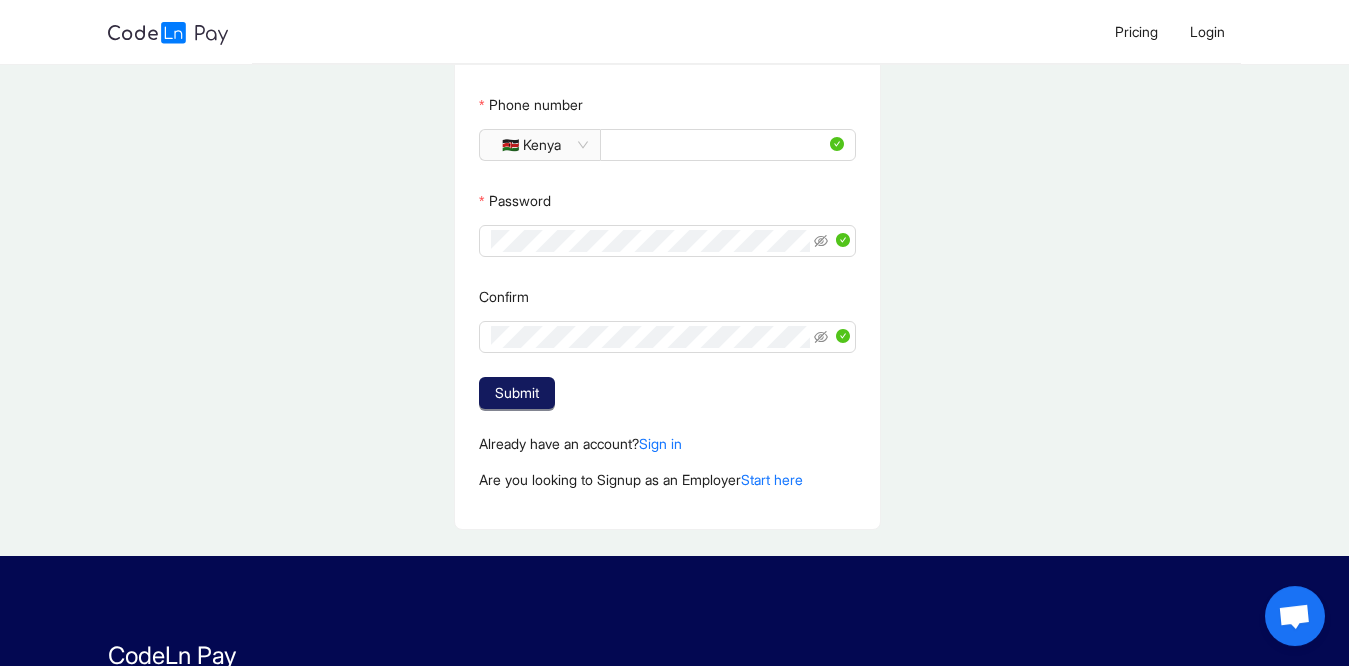 click on "Submit" 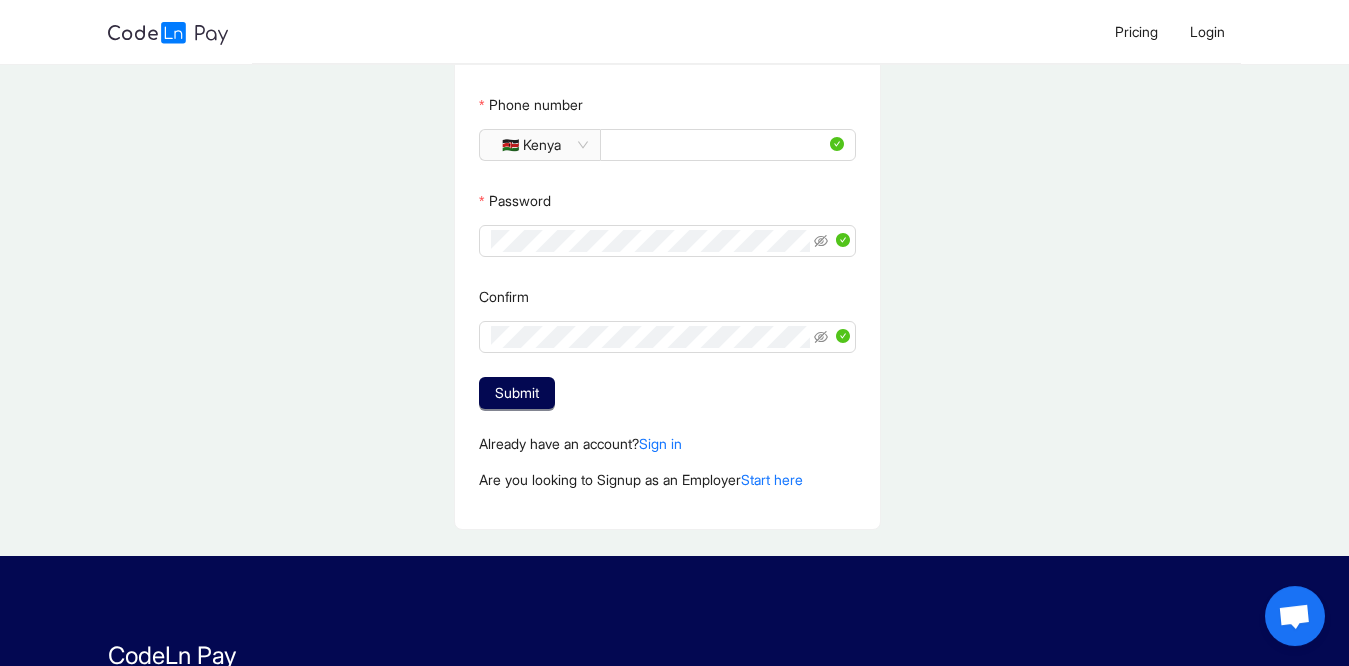 click on "**********" 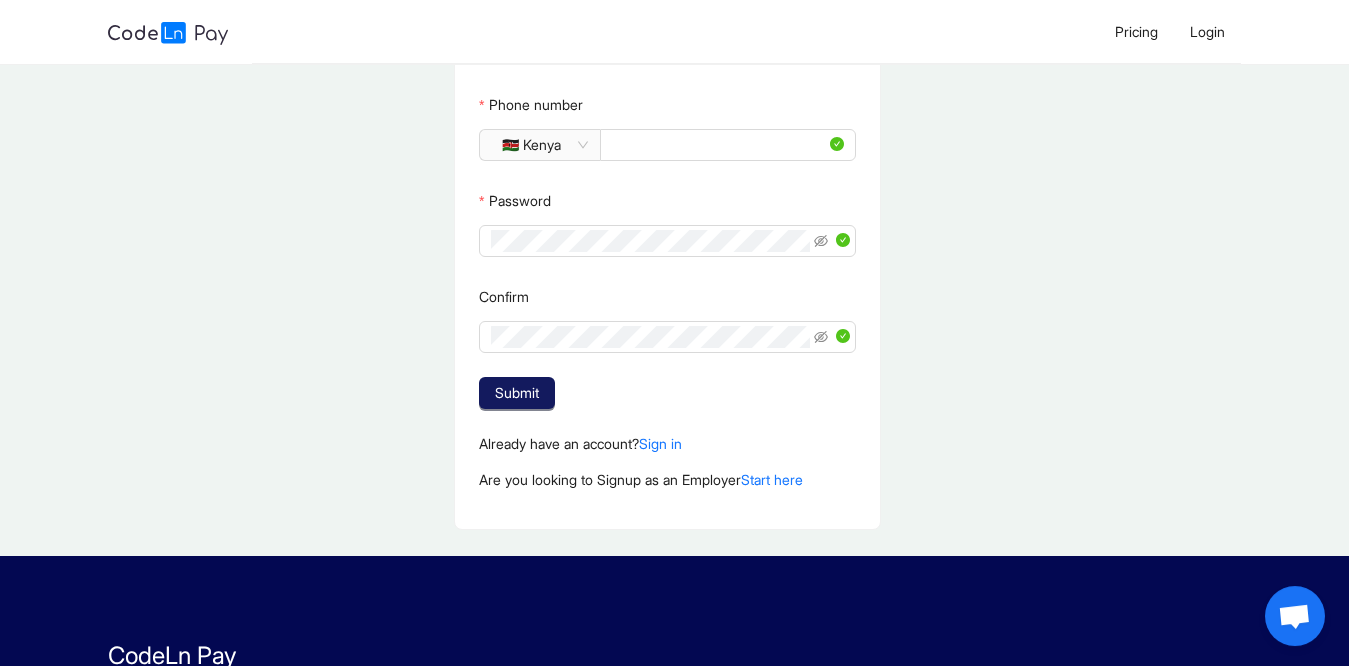 drag, startPoint x: 636, startPoint y: 370, endPoint x: 516, endPoint y: 396, distance: 122.78436 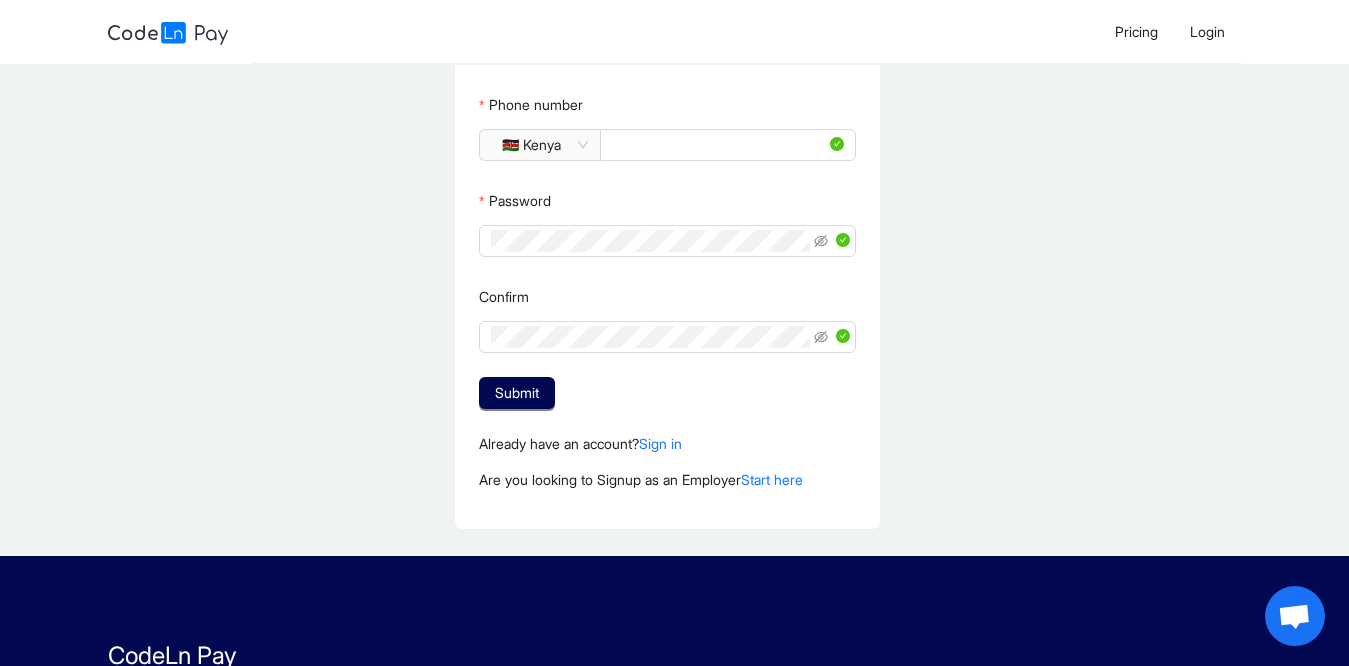 click on "**********" at bounding box center [667, 122] 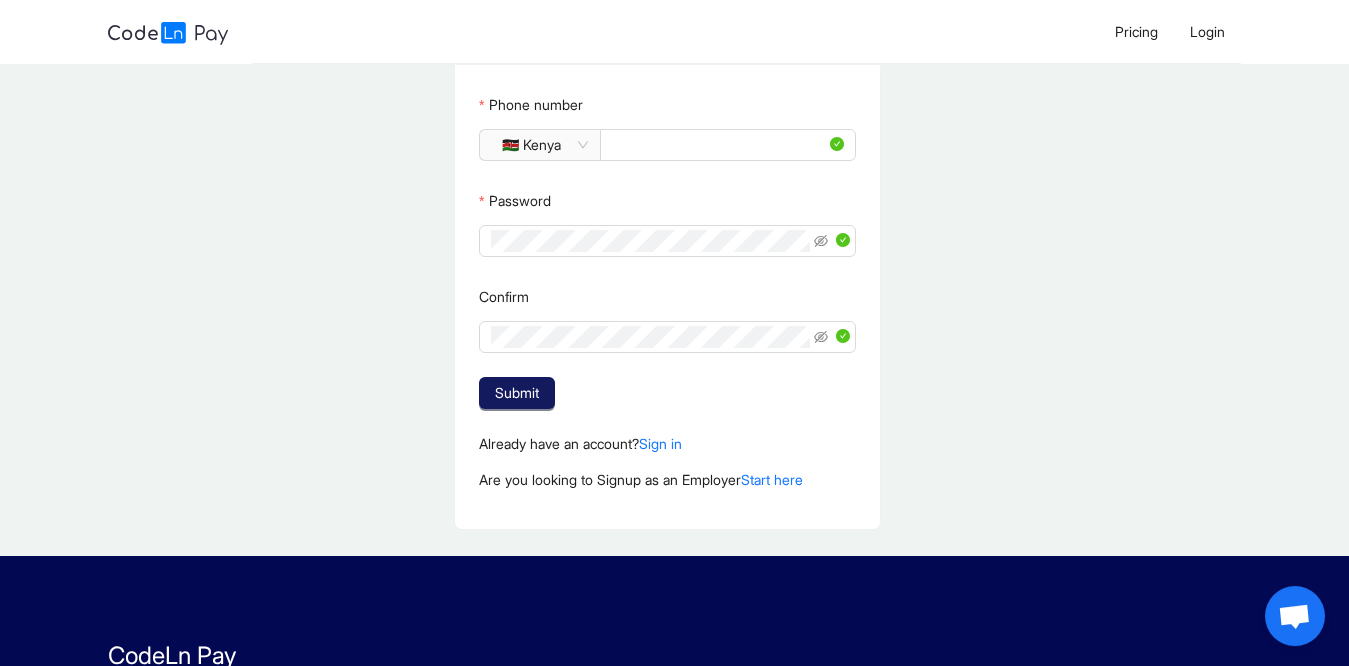 click on "Submit" 